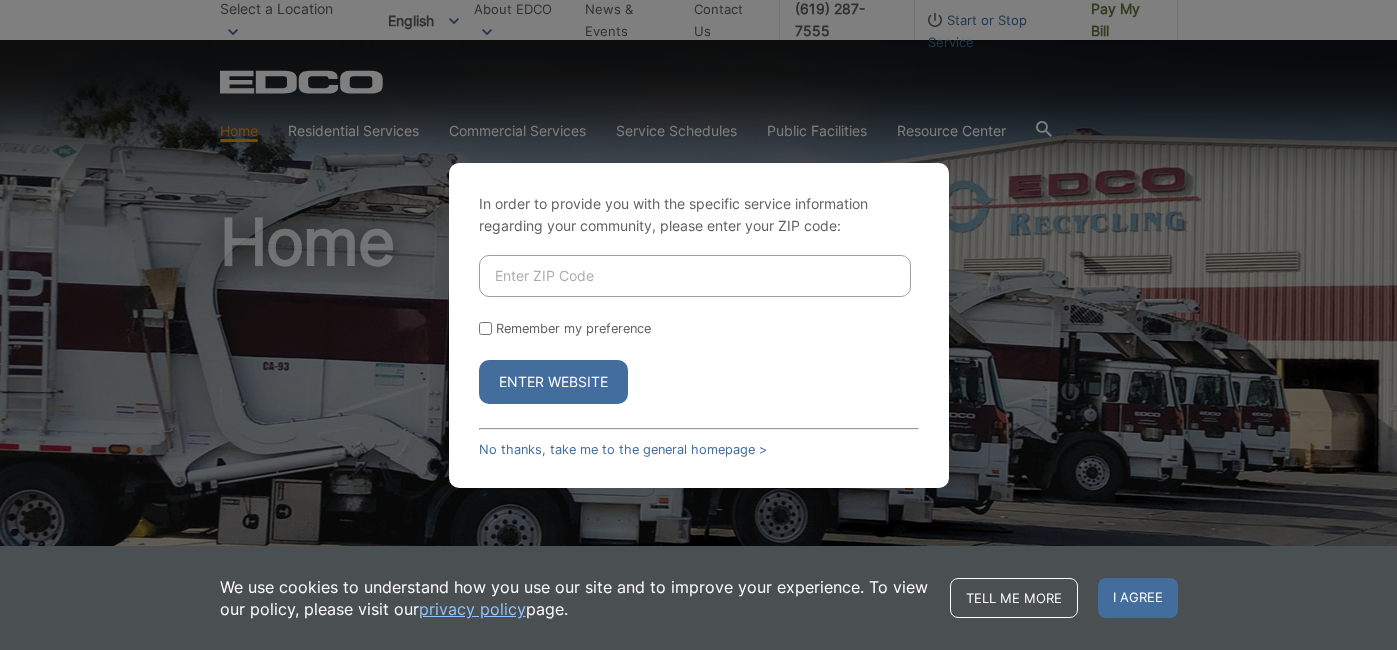 scroll, scrollTop: 0, scrollLeft: 0, axis: both 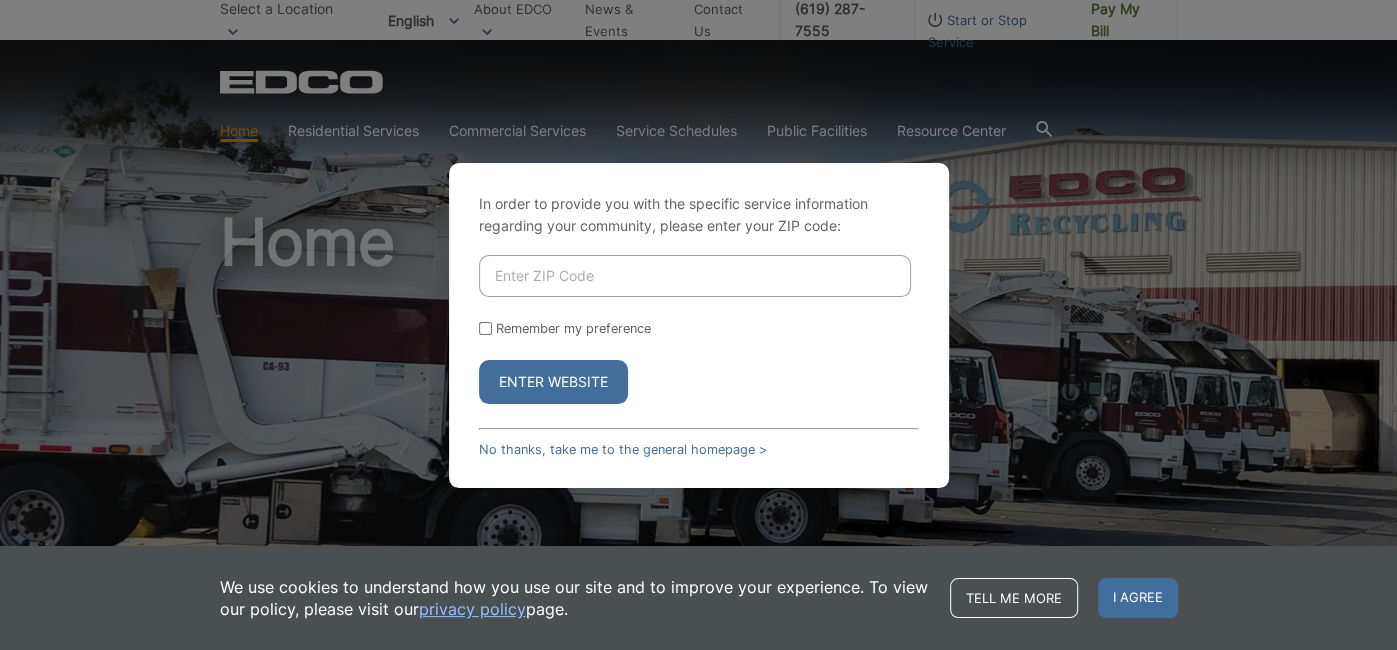 click at bounding box center [695, 276] 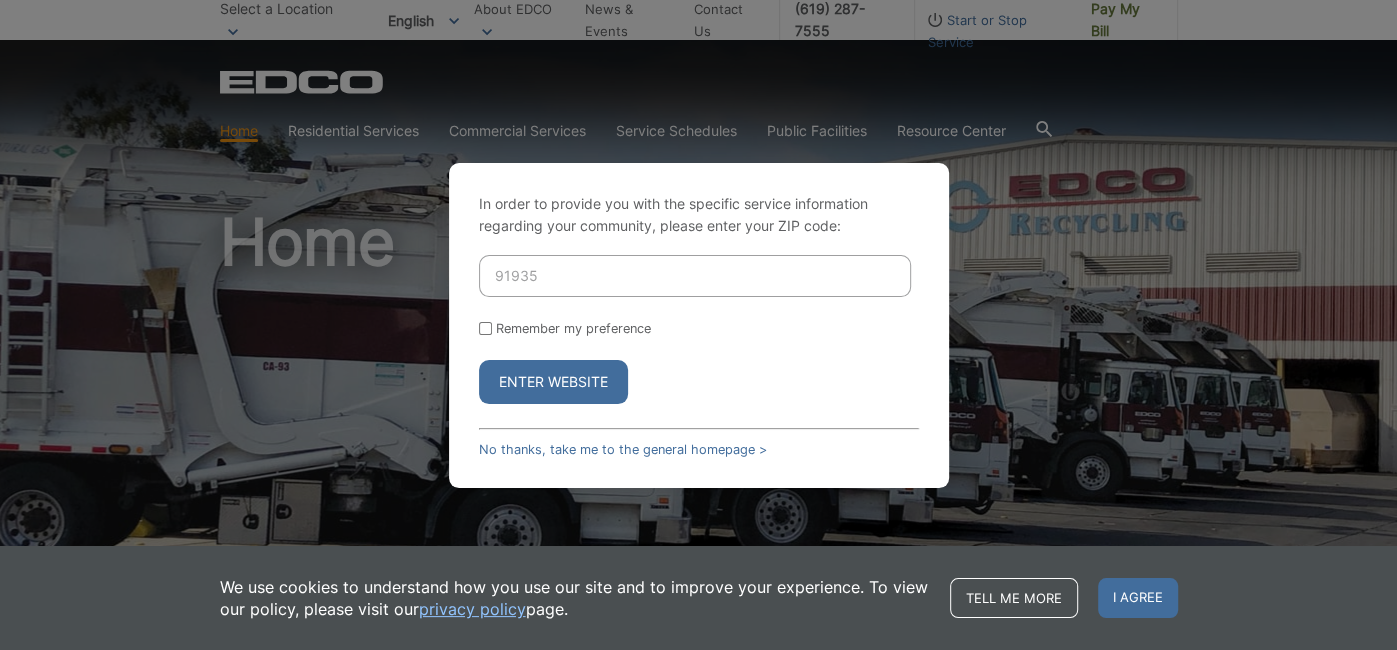 click on "Enter Website" at bounding box center (553, 382) 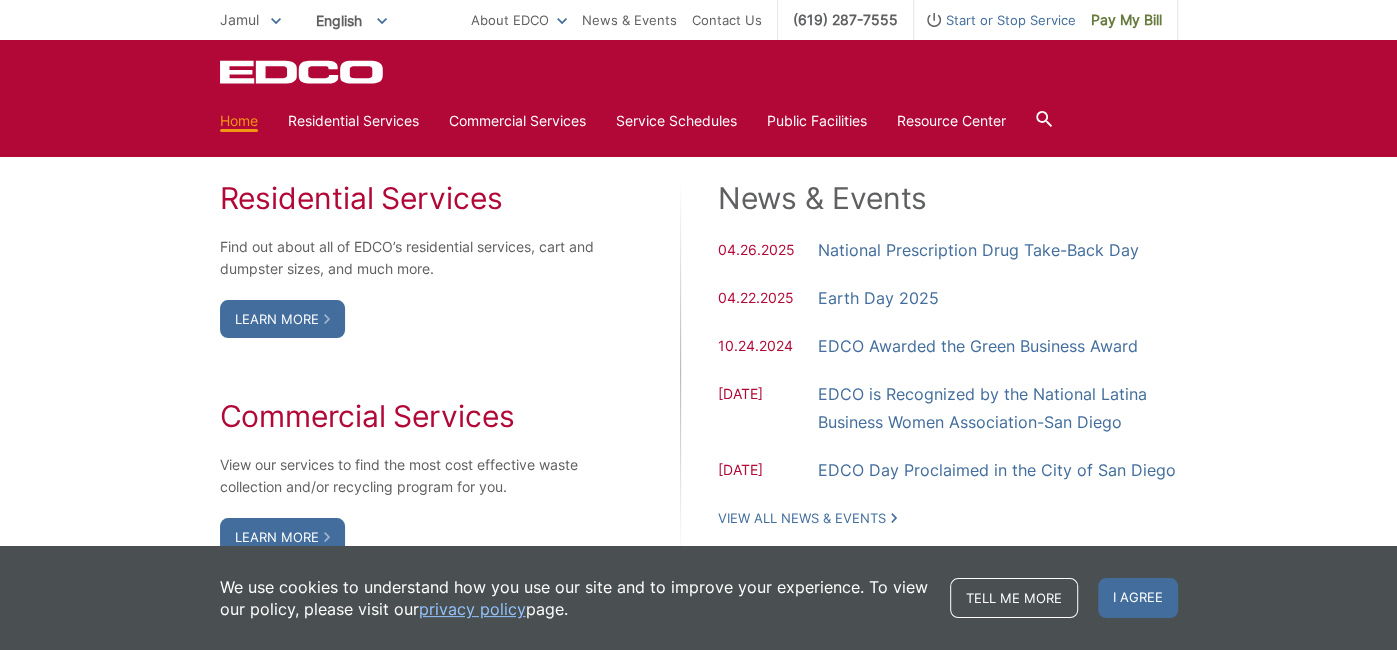 scroll, scrollTop: 1158, scrollLeft: 0, axis: vertical 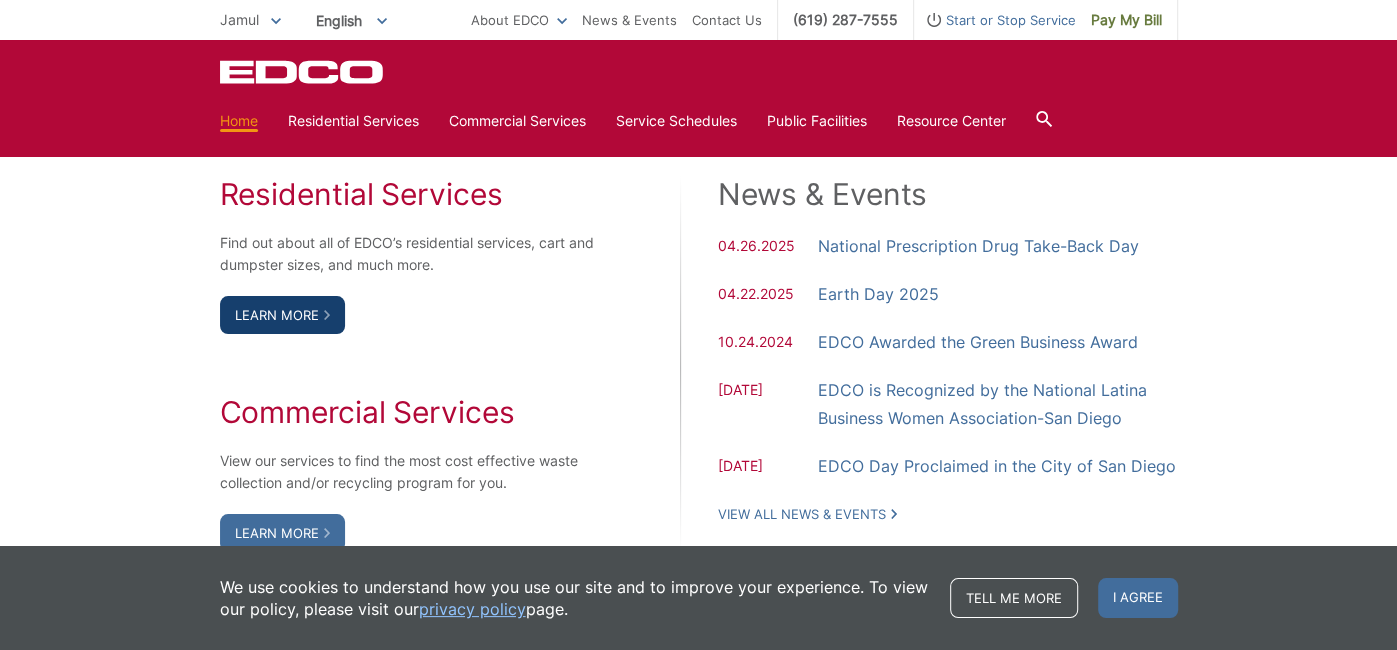 click on "Learn More" at bounding box center [282, 315] 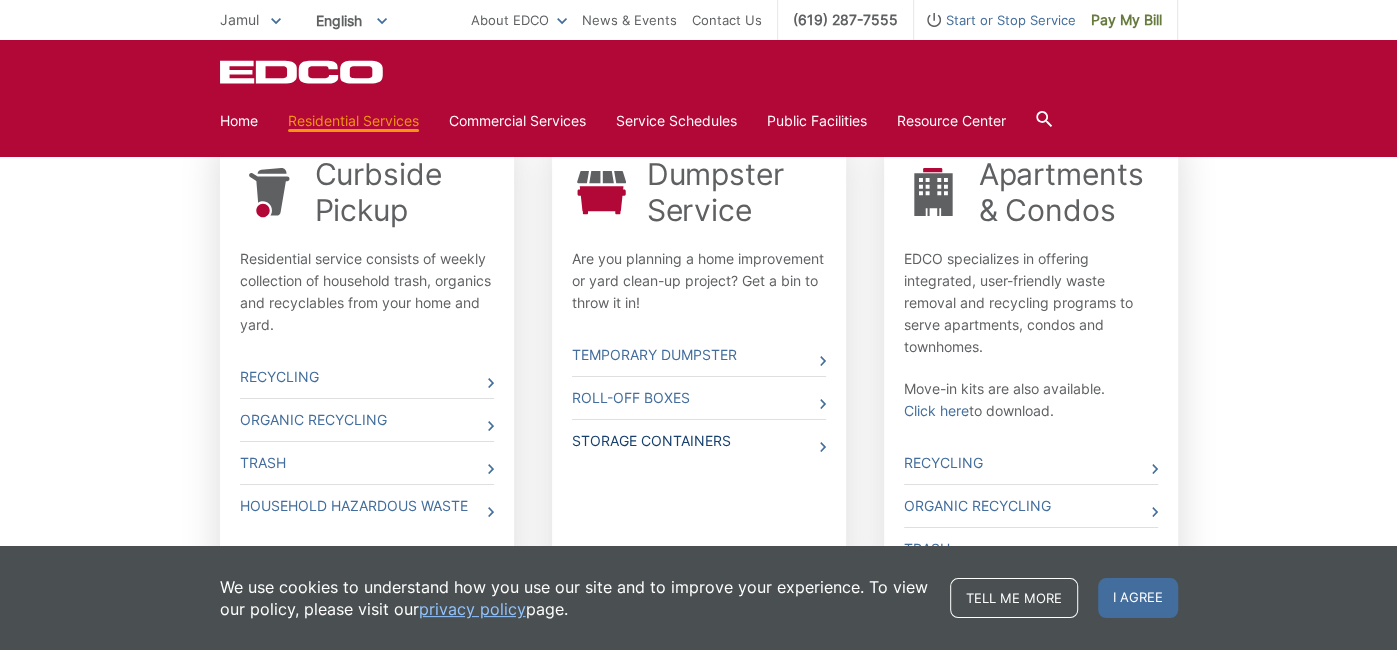 scroll, scrollTop: 663, scrollLeft: 0, axis: vertical 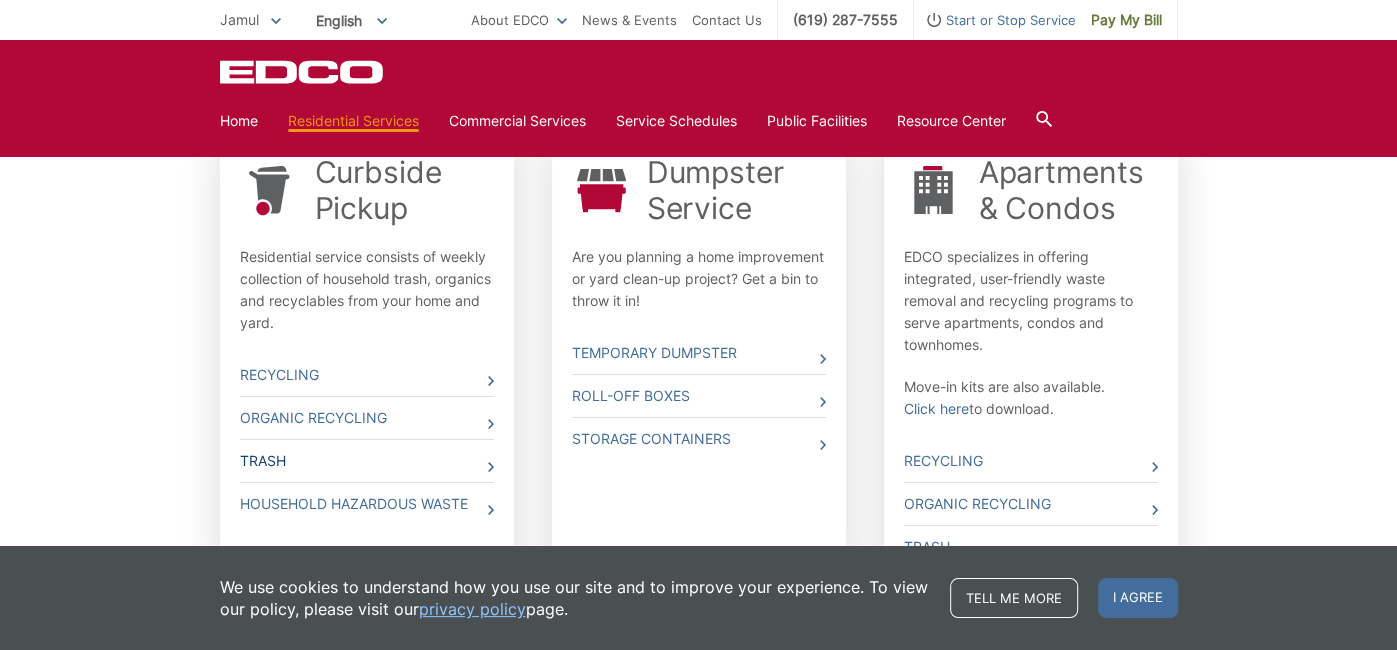 click on "Trash" at bounding box center (367, 461) 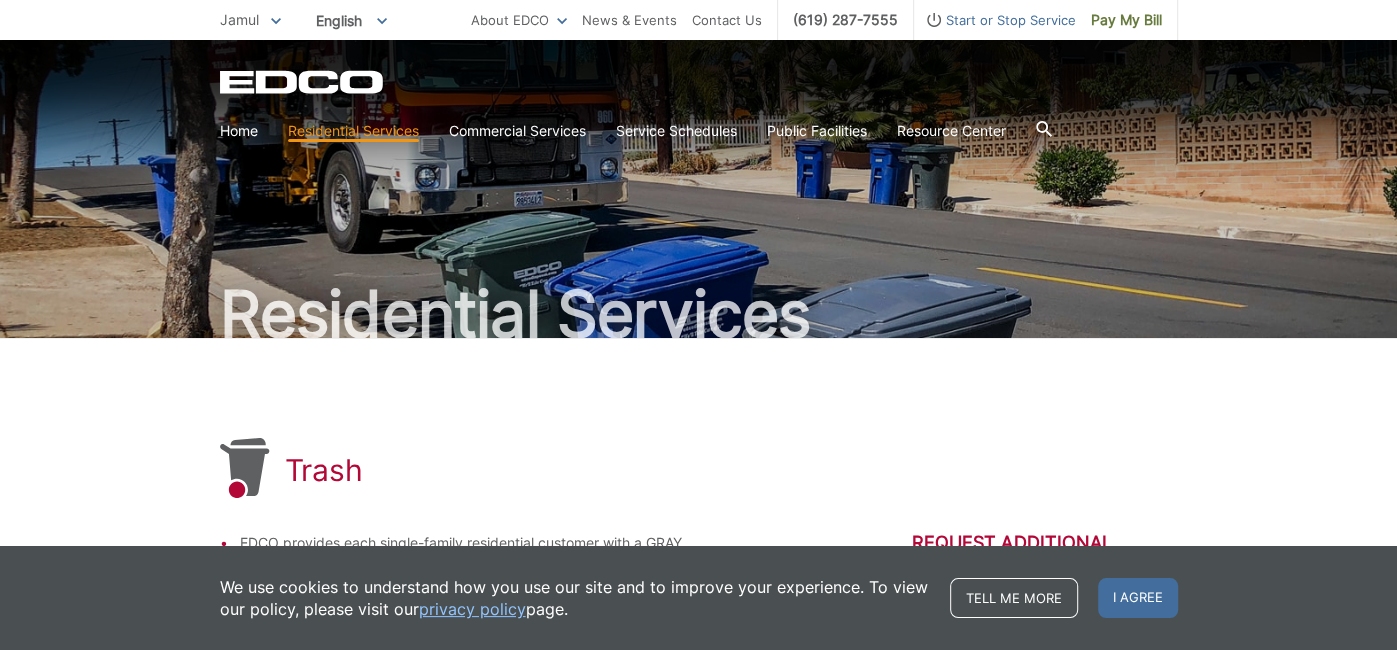 scroll, scrollTop: 0, scrollLeft: 0, axis: both 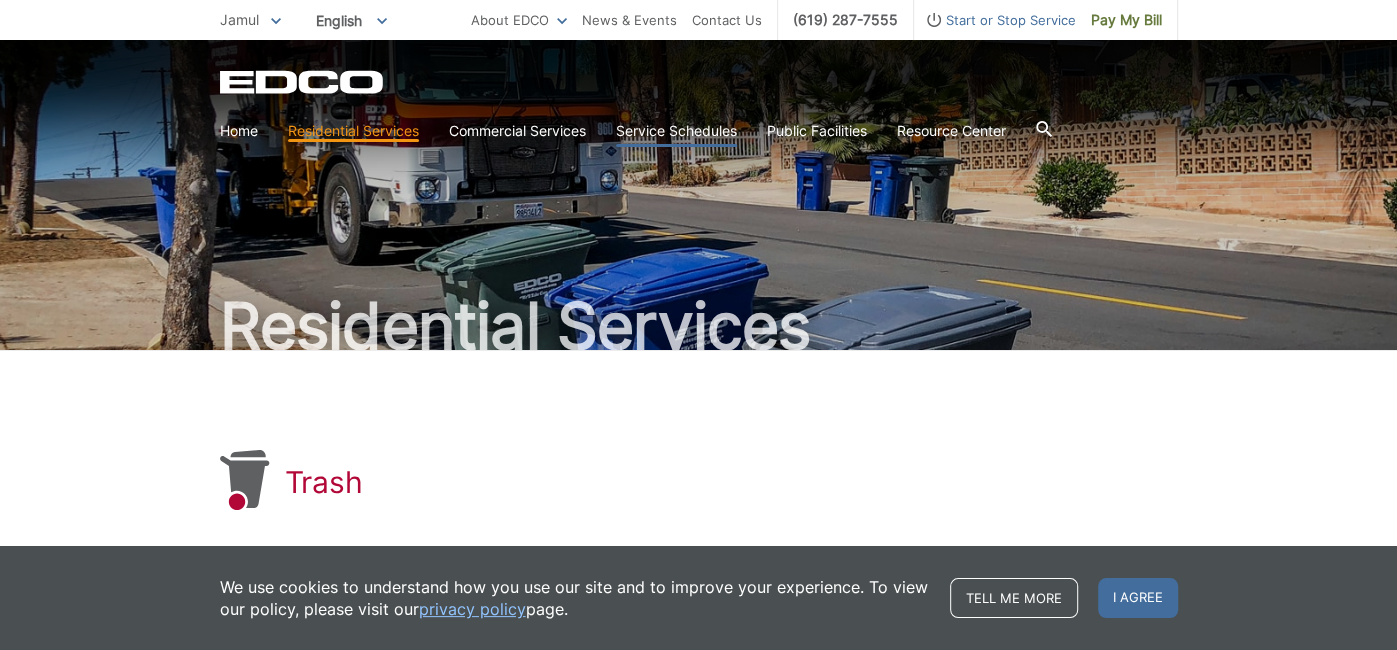 click on "Service Schedules" at bounding box center [676, 131] 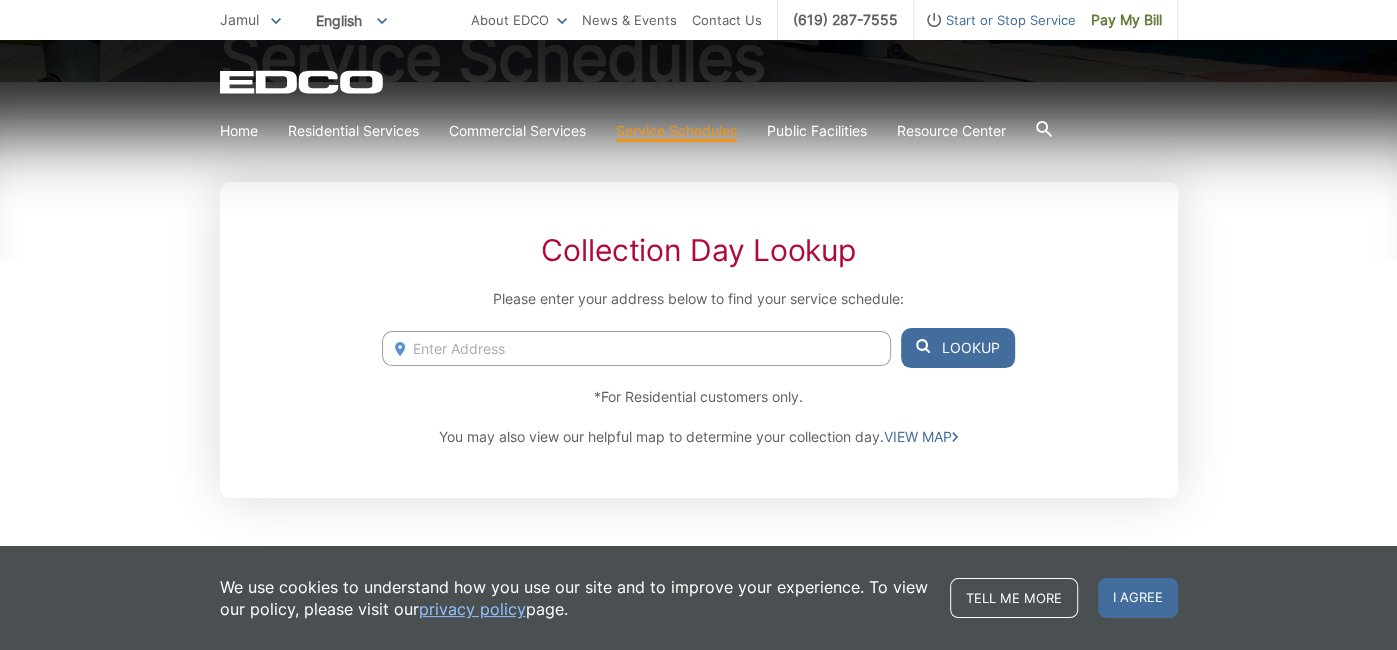 scroll, scrollTop: 269, scrollLeft: 0, axis: vertical 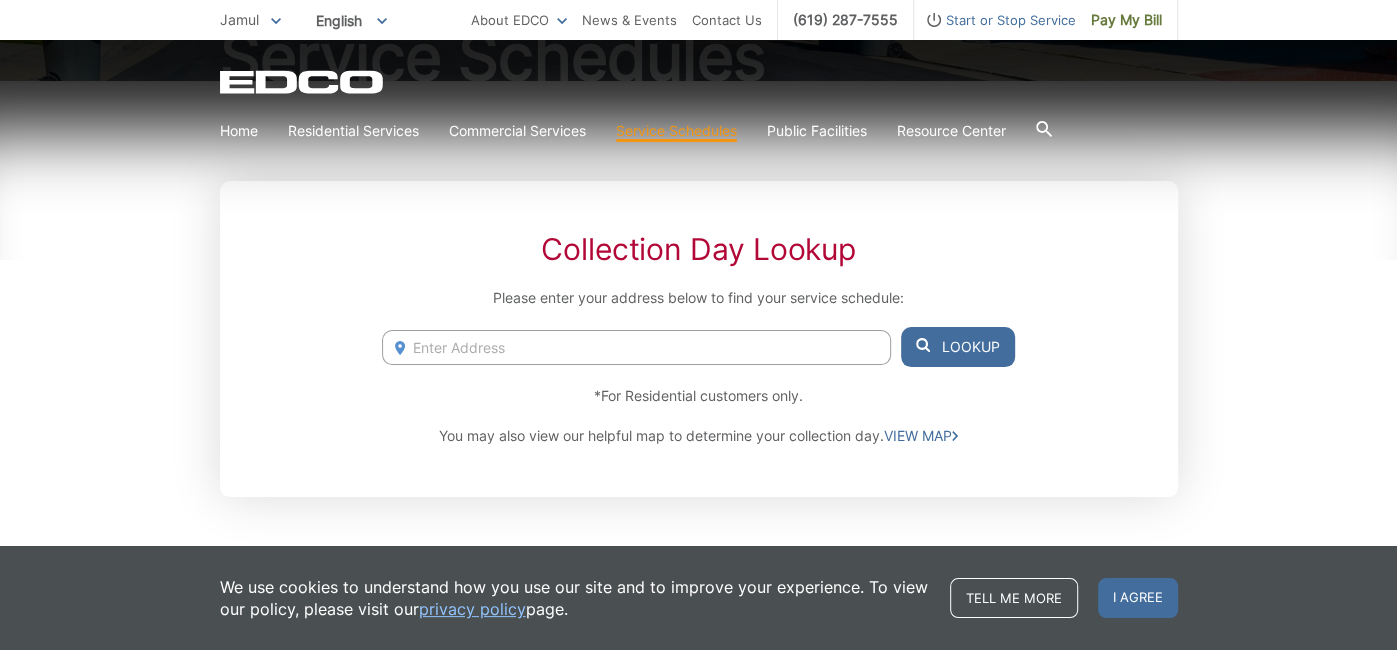 click at bounding box center (636, 347) 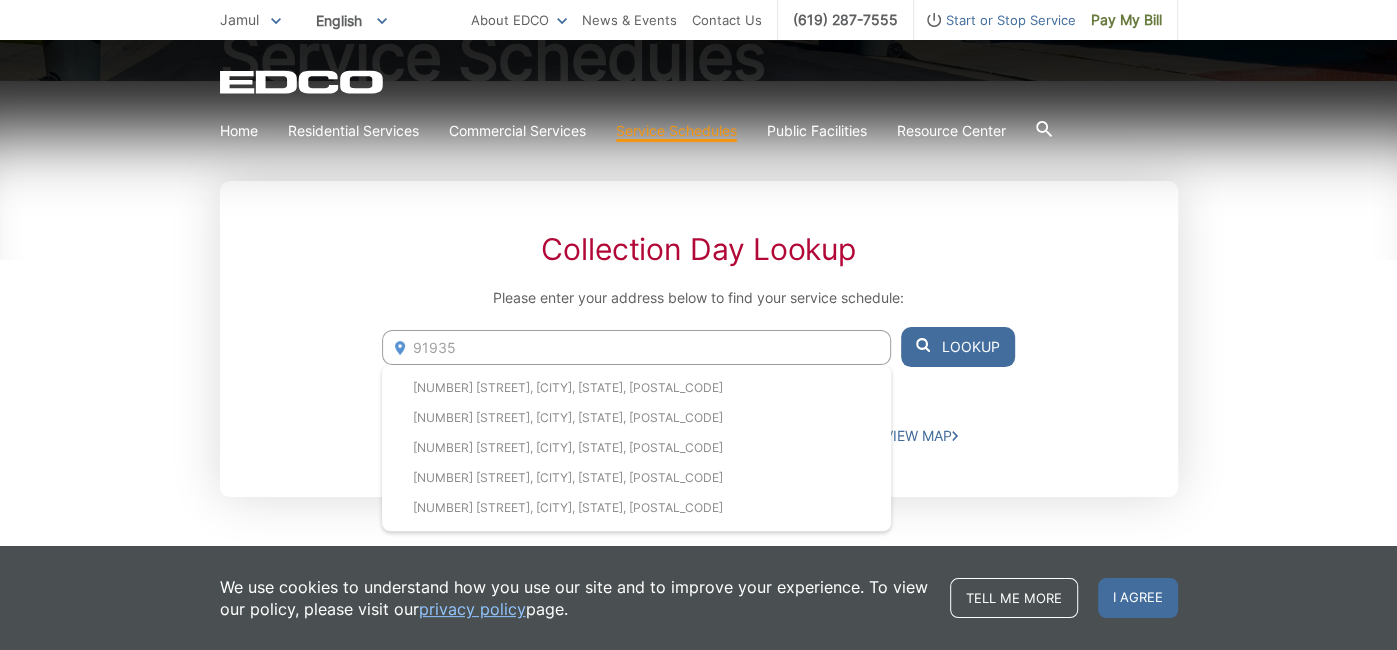 click on "Lookup" at bounding box center [958, 347] 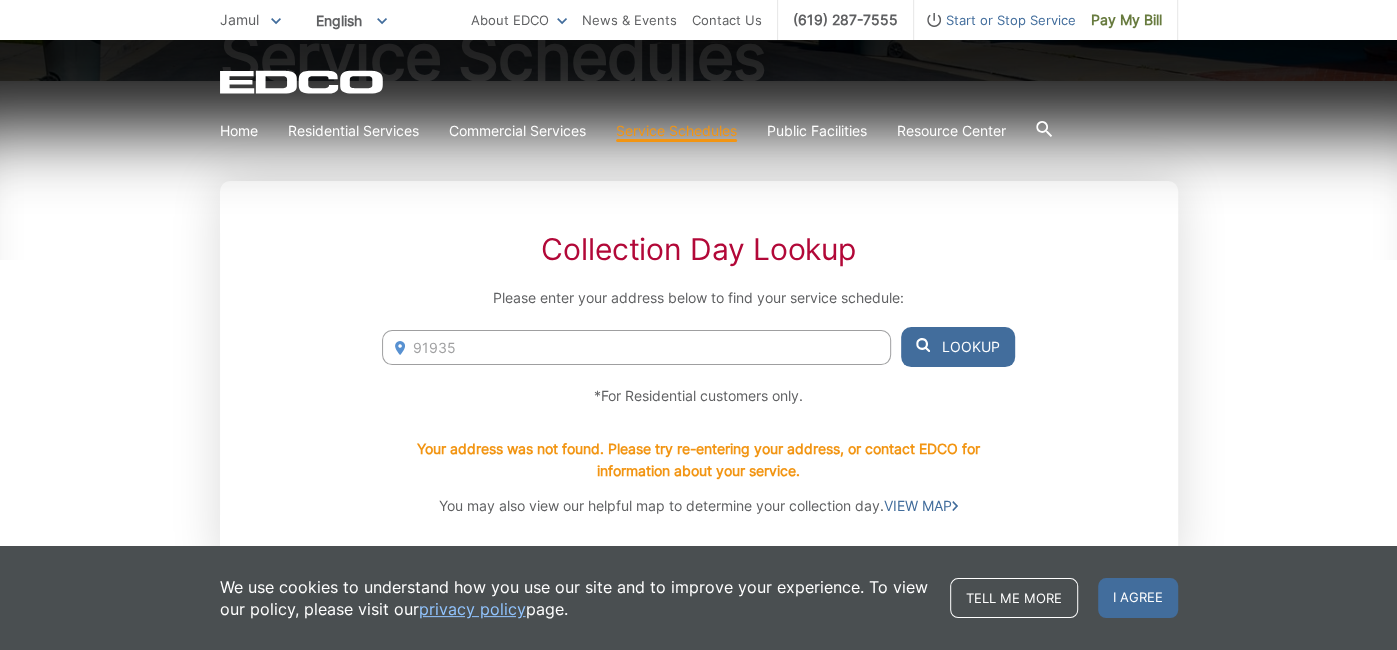 click on "91935" at bounding box center [636, 347] 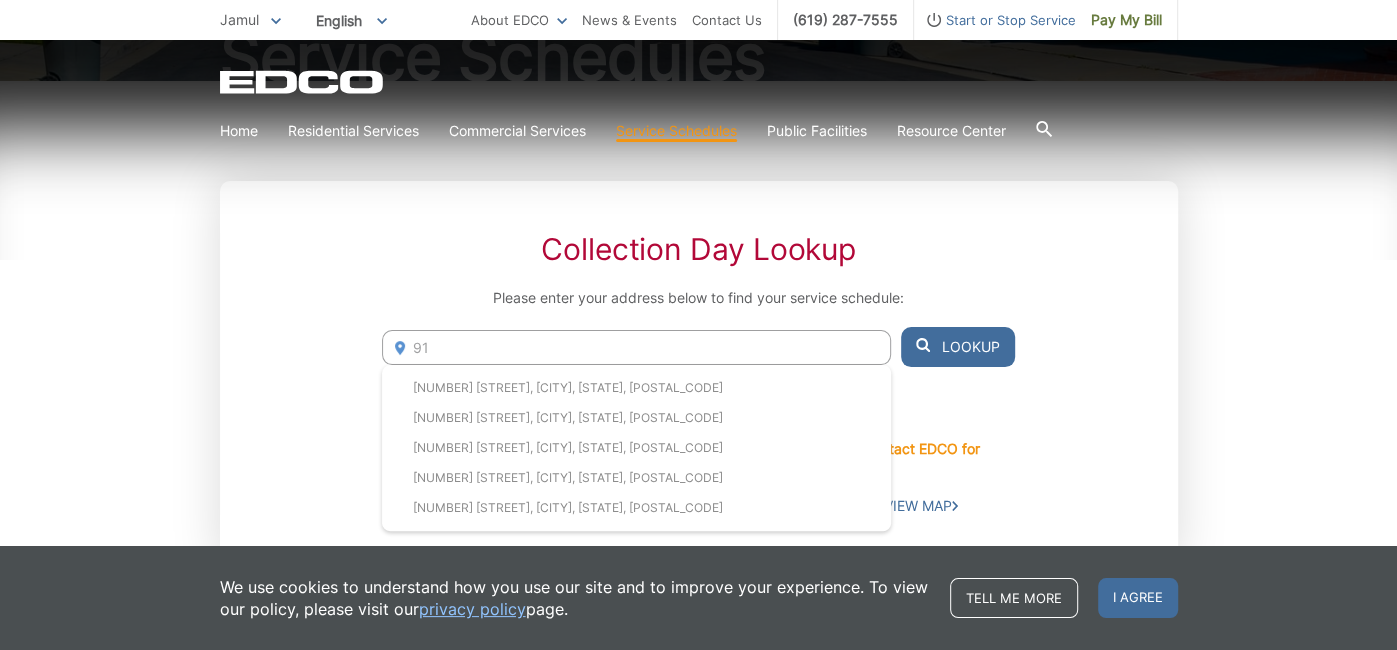 type on "9" 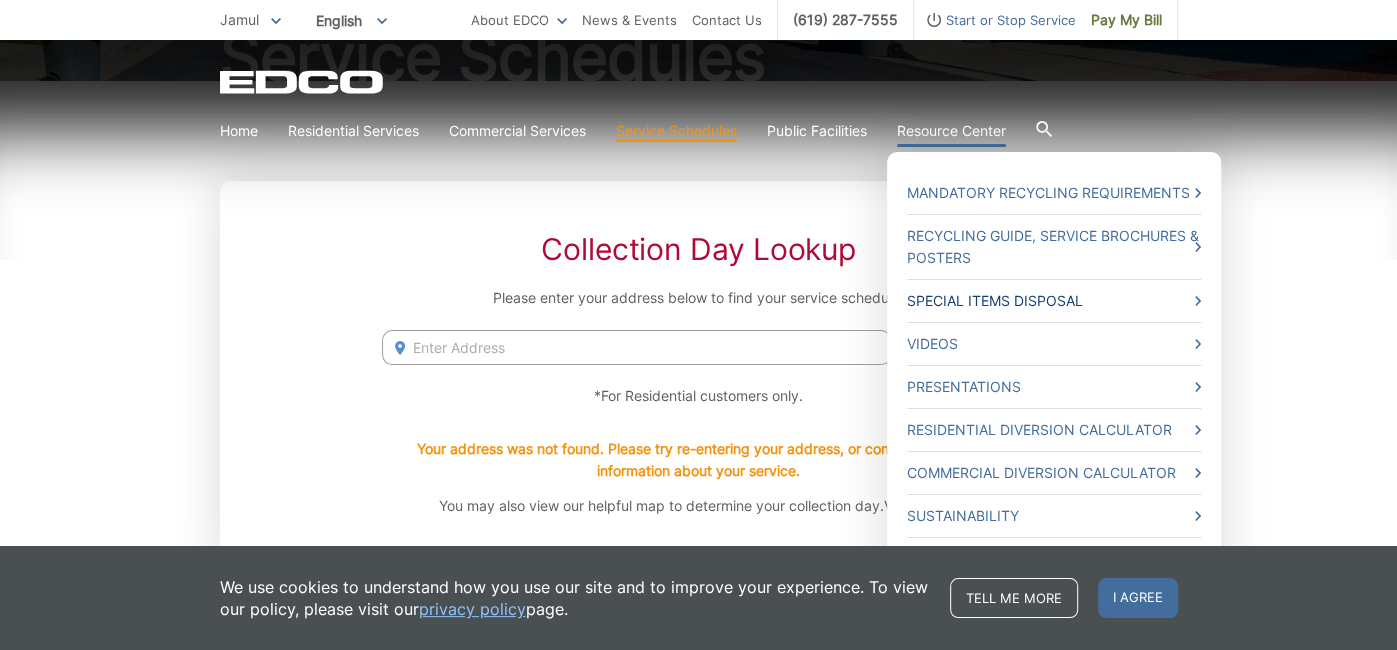 type 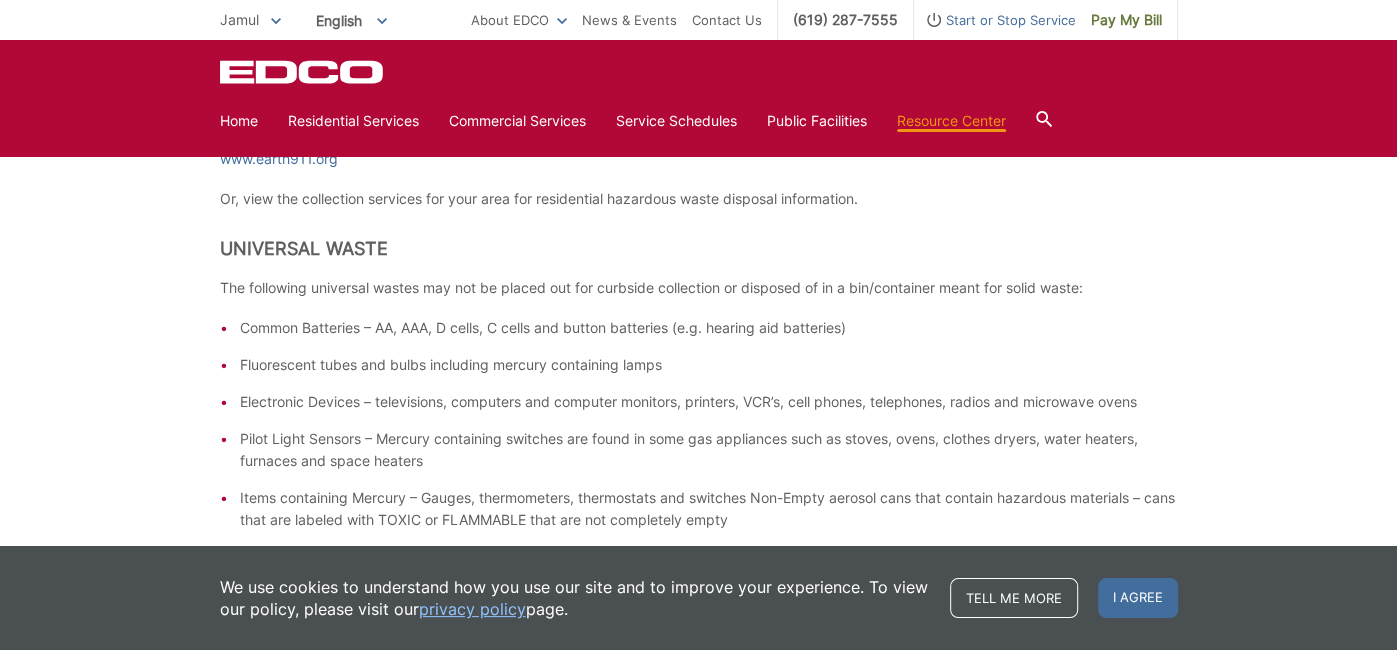 scroll, scrollTop: 0, scrollLeft: 0, axis: both 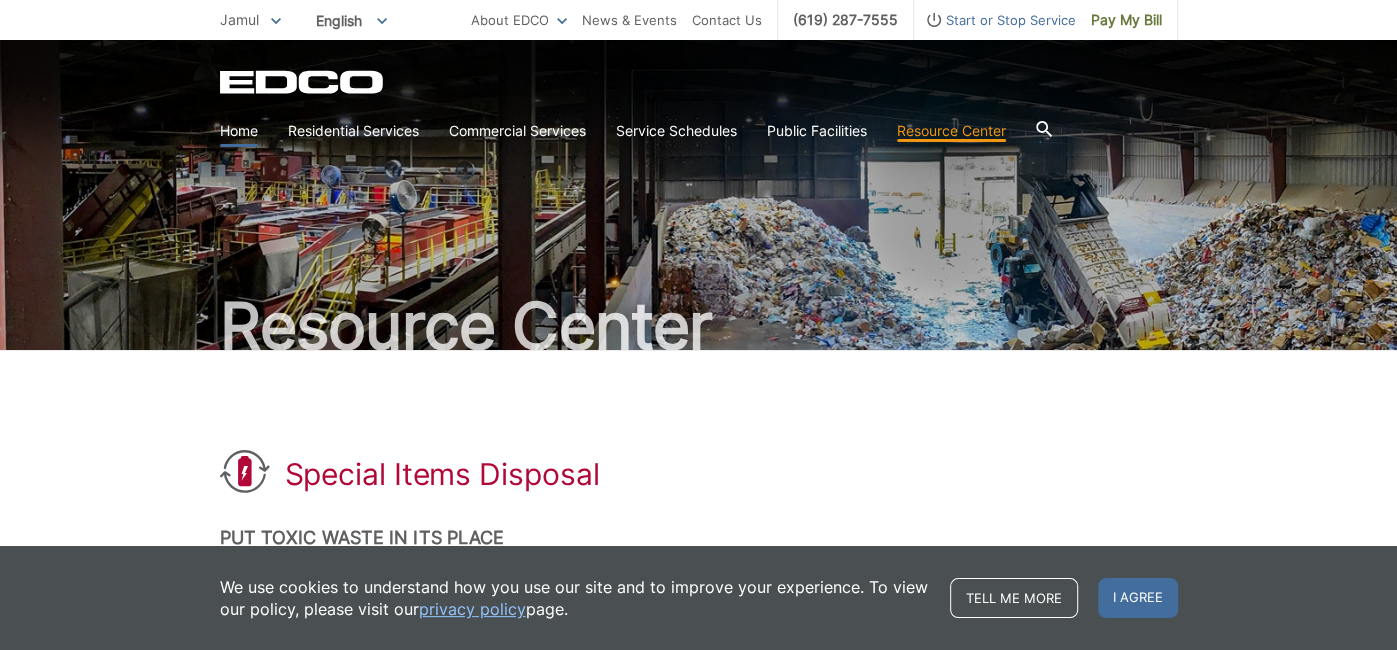 click on "Home" at bounding box center [239, 131] 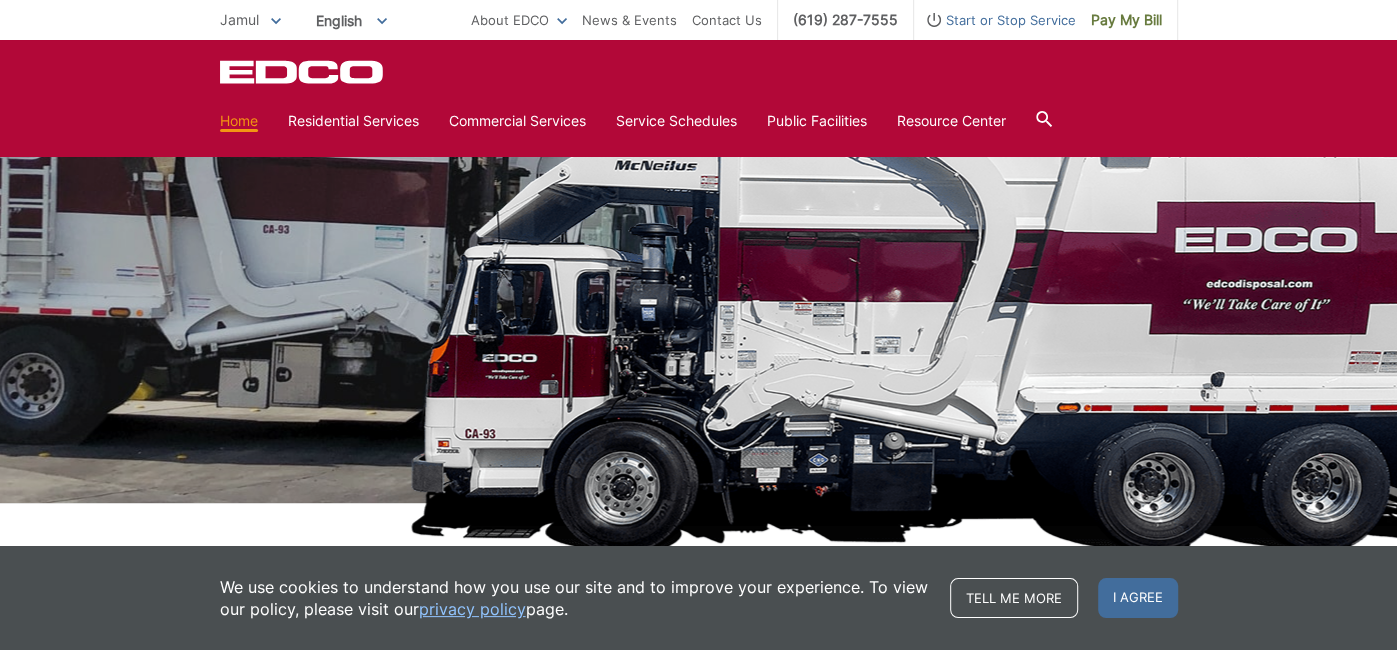 scroll, scrollTop: 138, scrollLeft: 0, axis: vertical 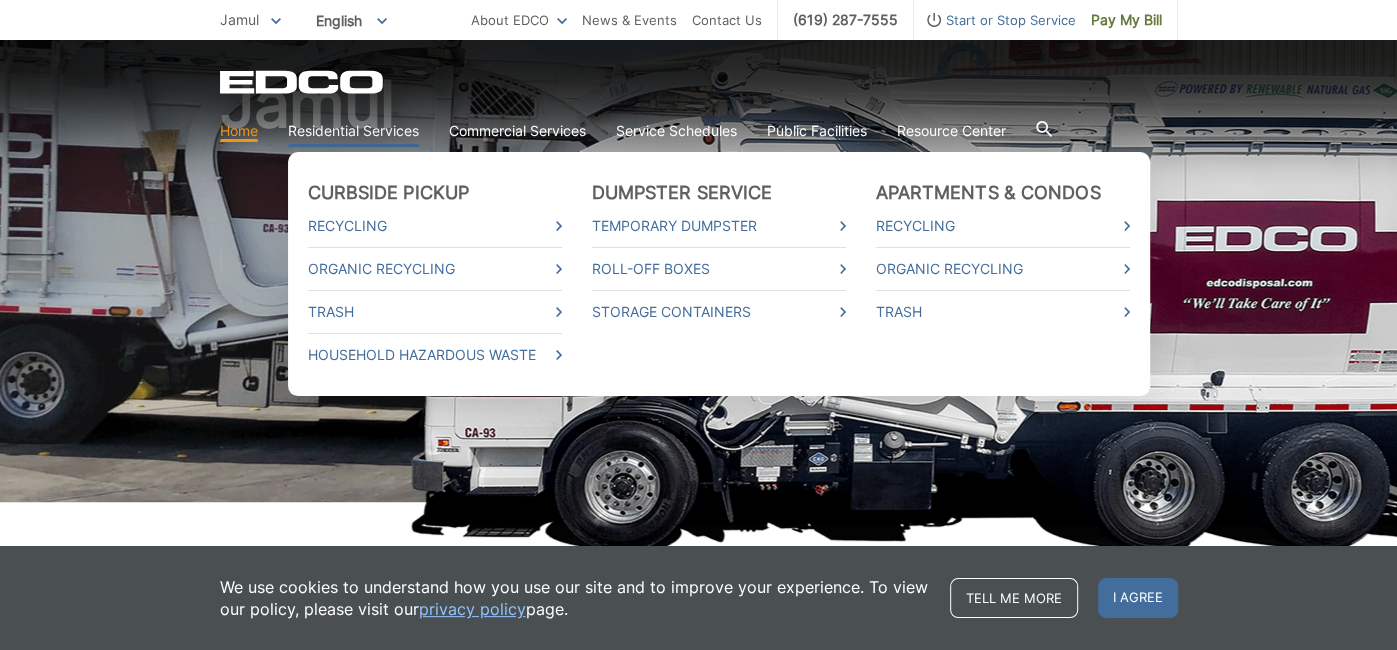 click on "Residential Services" at bounding box center (353, 131) 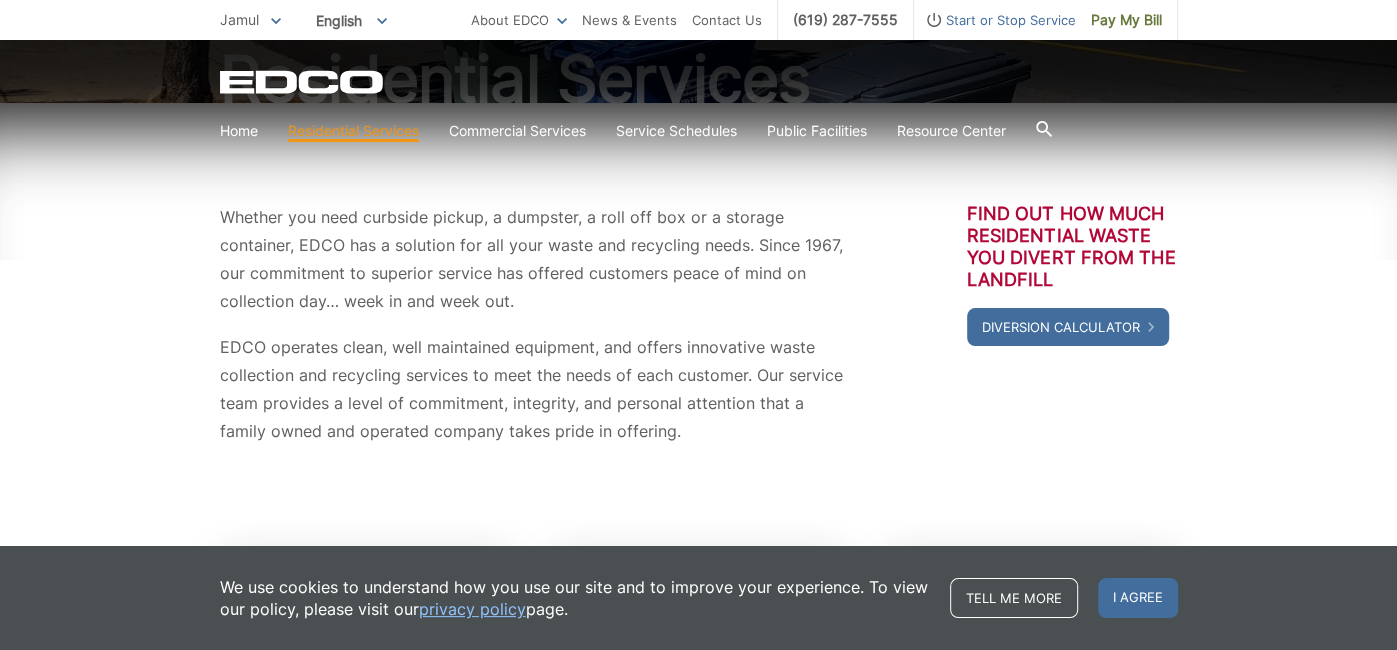 scroll, scrollTop: 250, scrollLeft: 0, axis: vertical 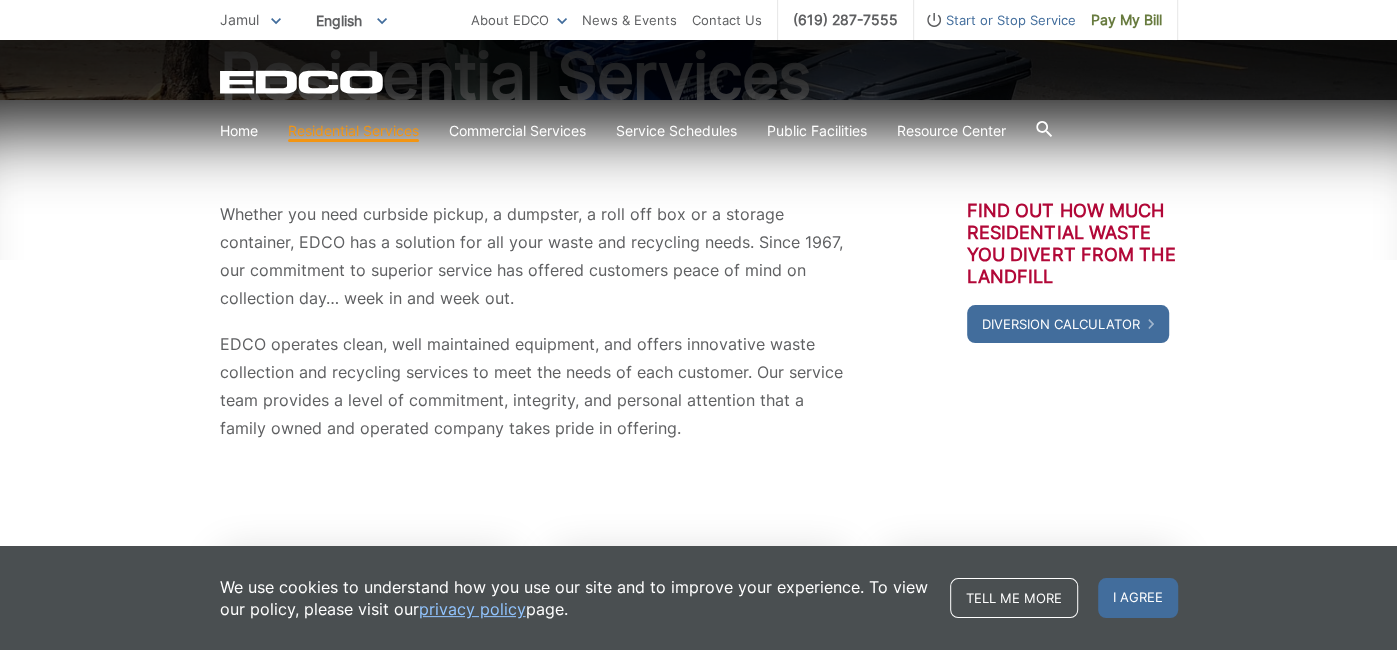 click 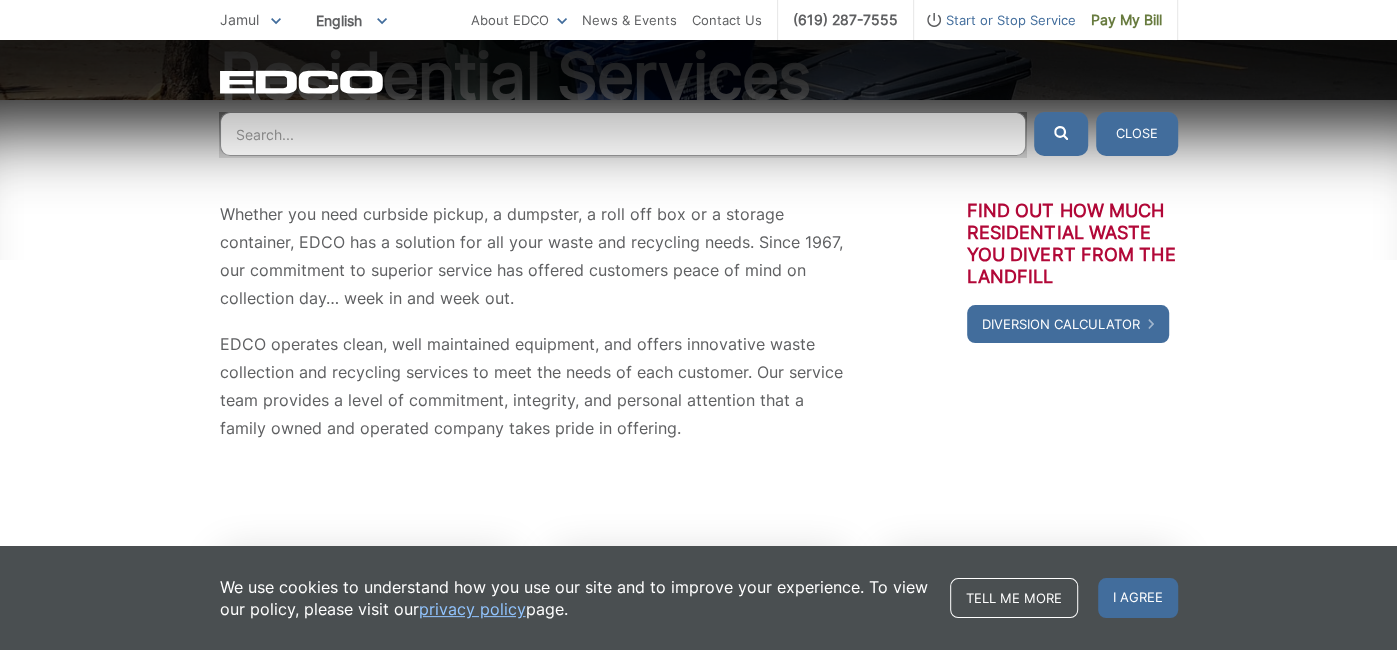 click at bounding box center [623, 134] 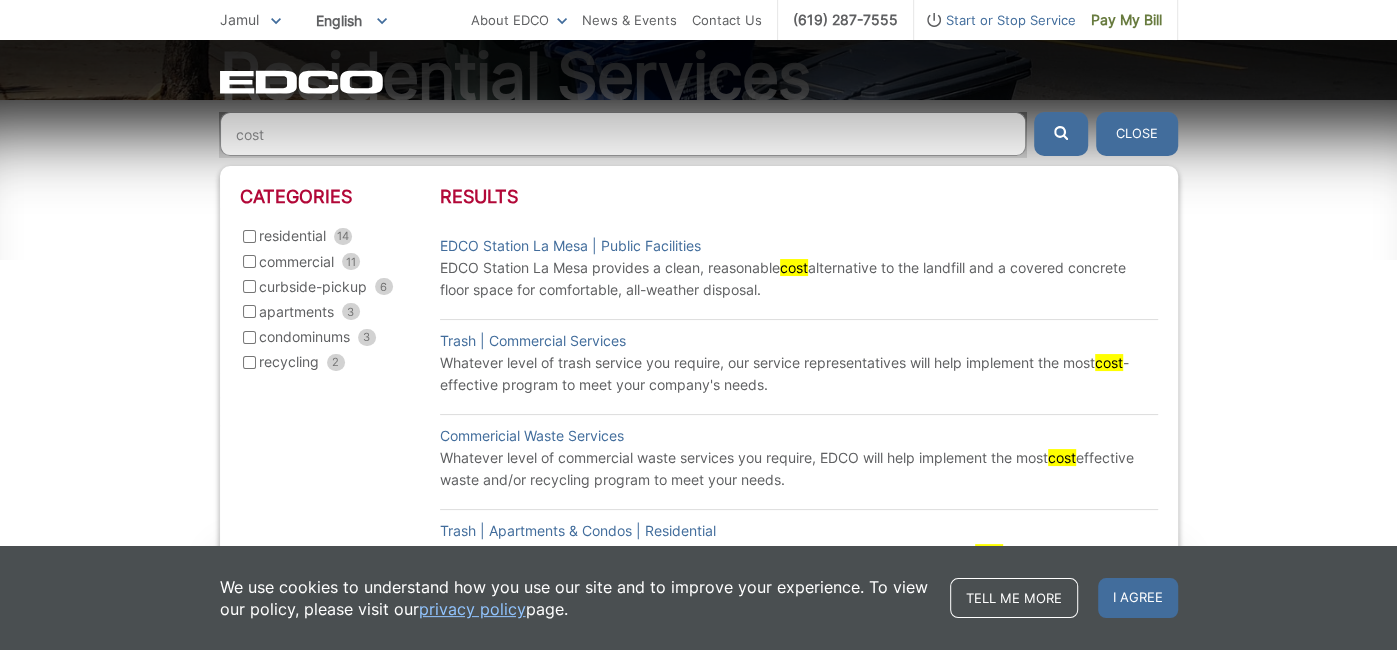 type on "cost" 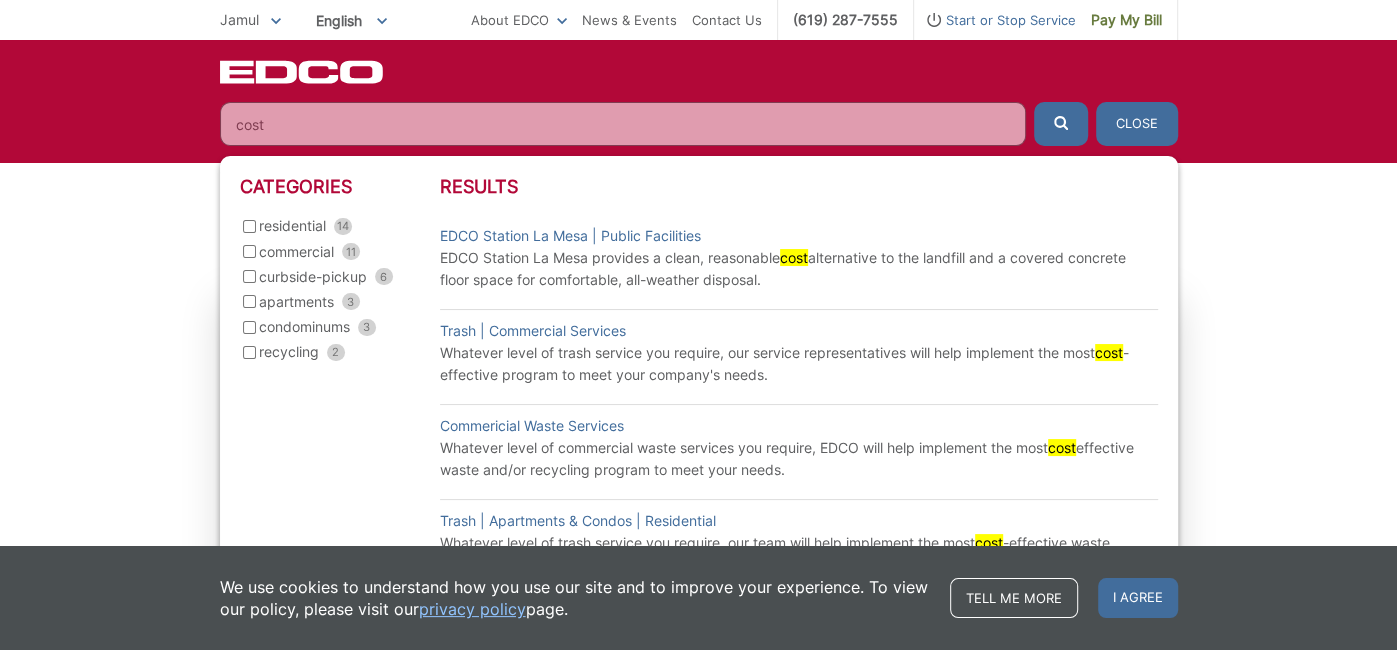 scroll, scrollTop: 503, scrollLeft: 0, axis: vertical 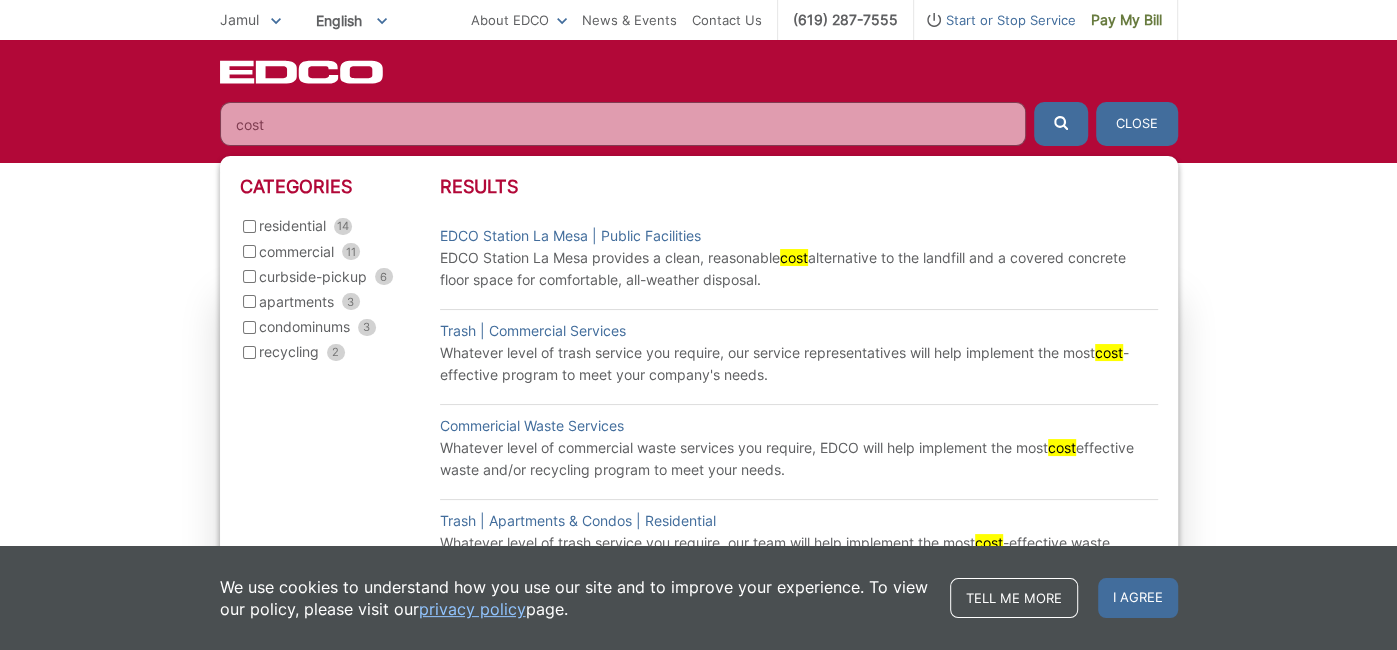 click on "residential   14" at bounding box center [249, 226] 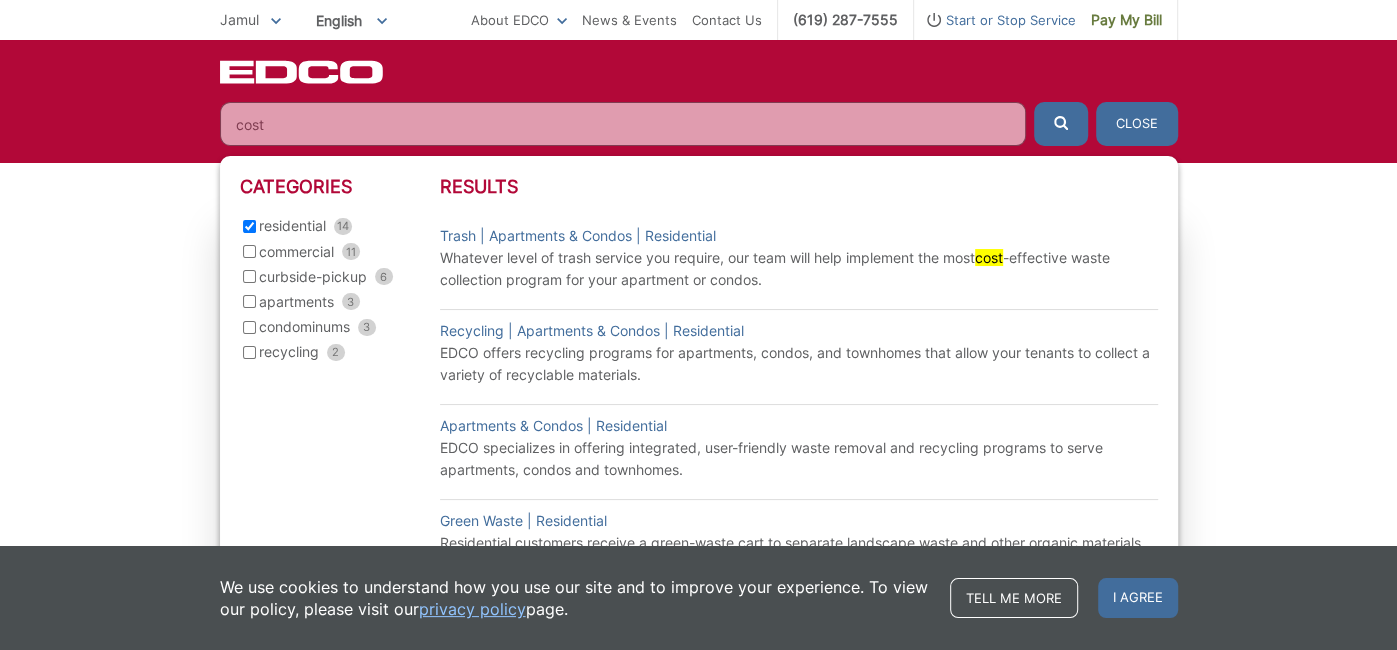 scroll, scrollTop: 595, scrollLeft: 0, axis: vertical 